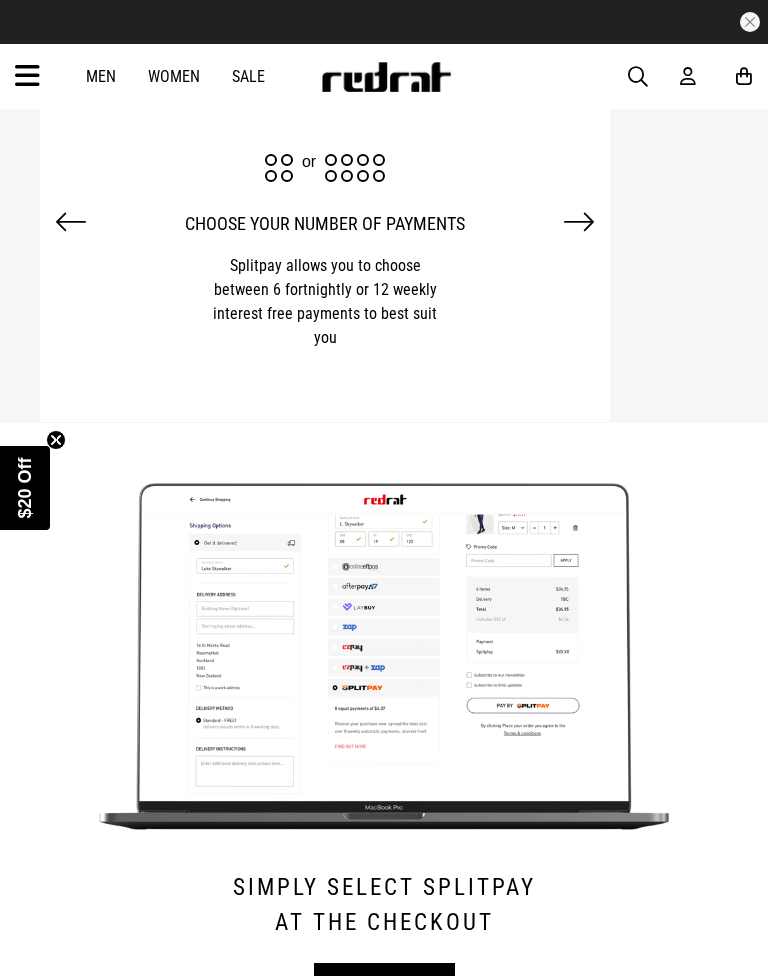 scroll, scrollTop: 0, scrollLeft: 0, axis: both 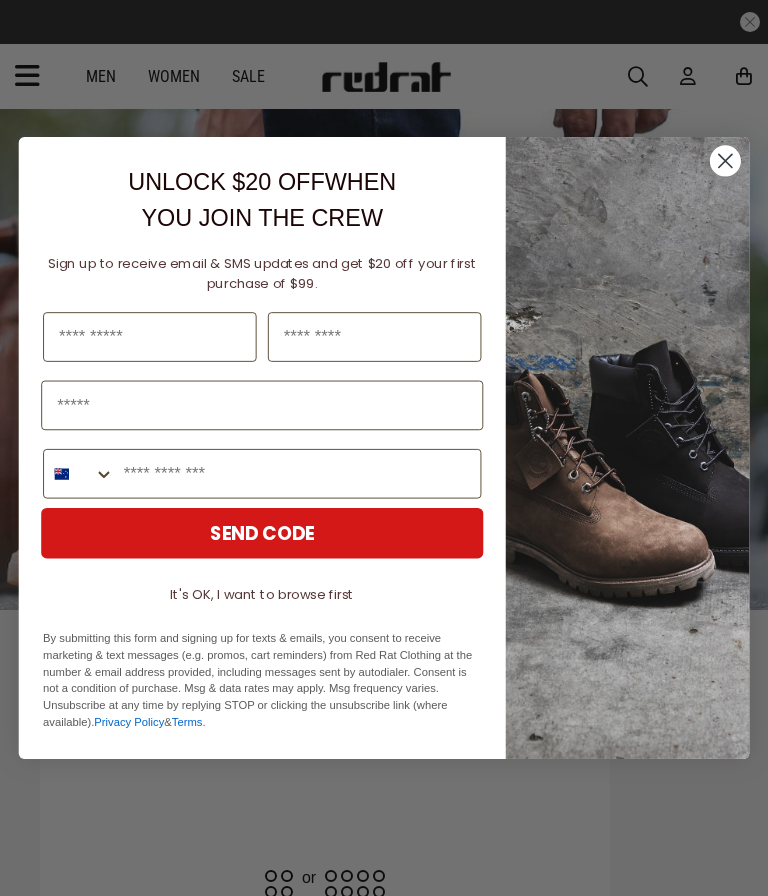 click at bounding box center (150, 337) 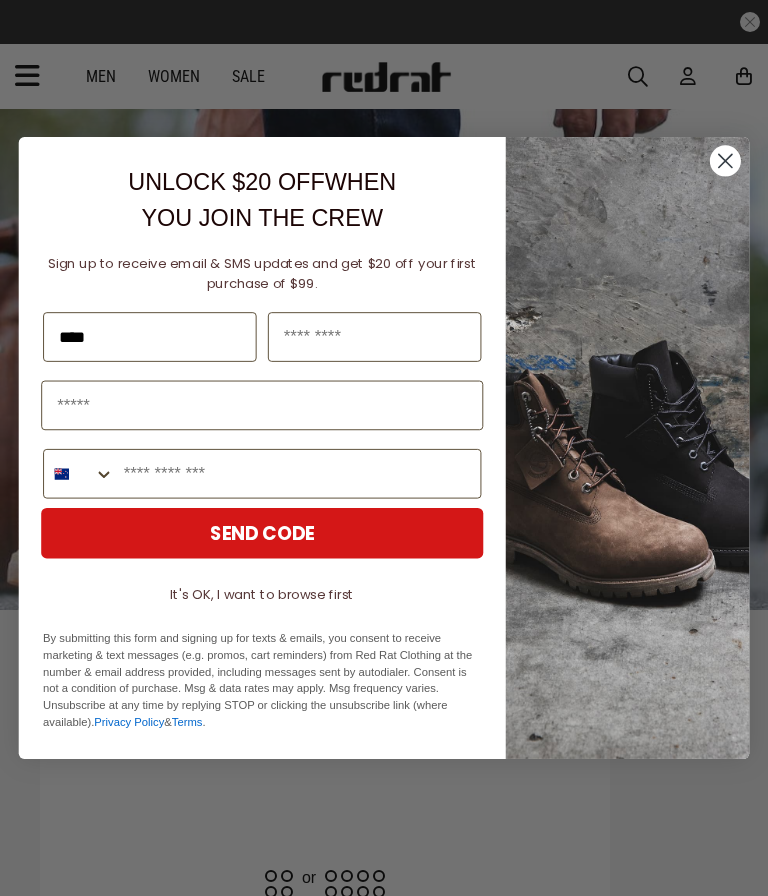 type on "****" 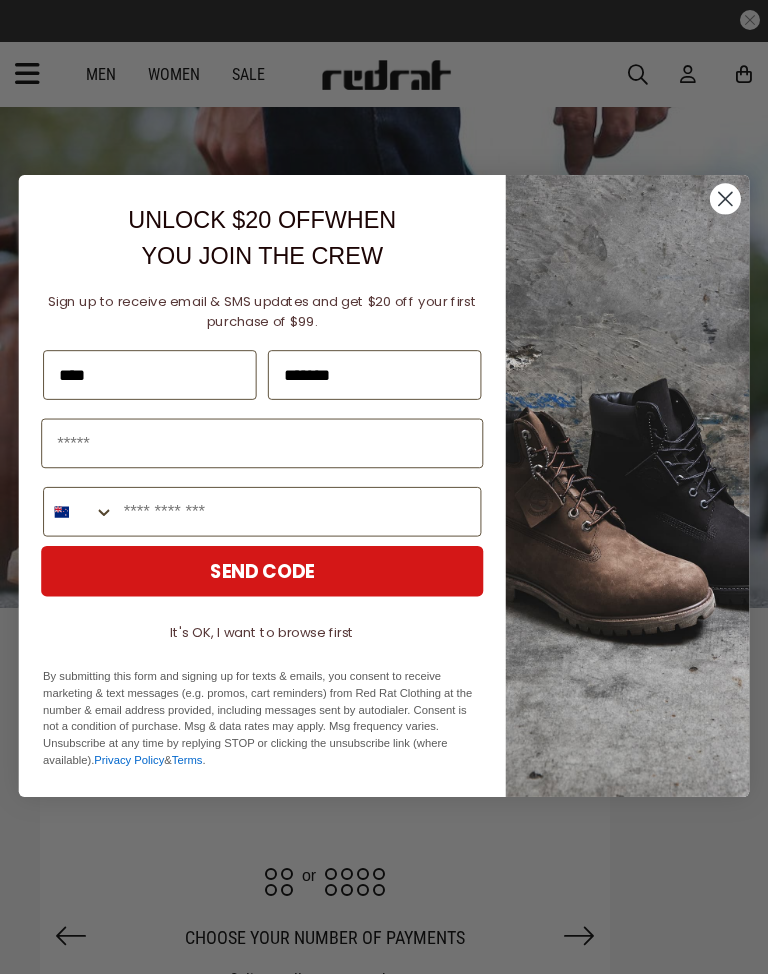 click on "*******" at bounding box center (375, 377) 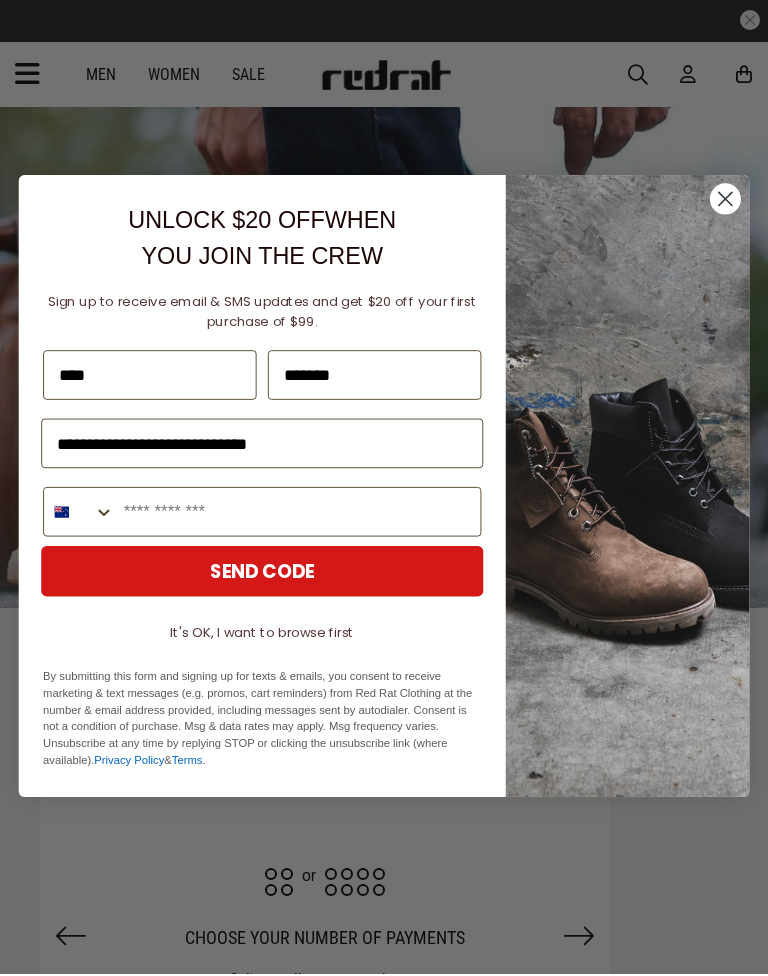 type on "**********" 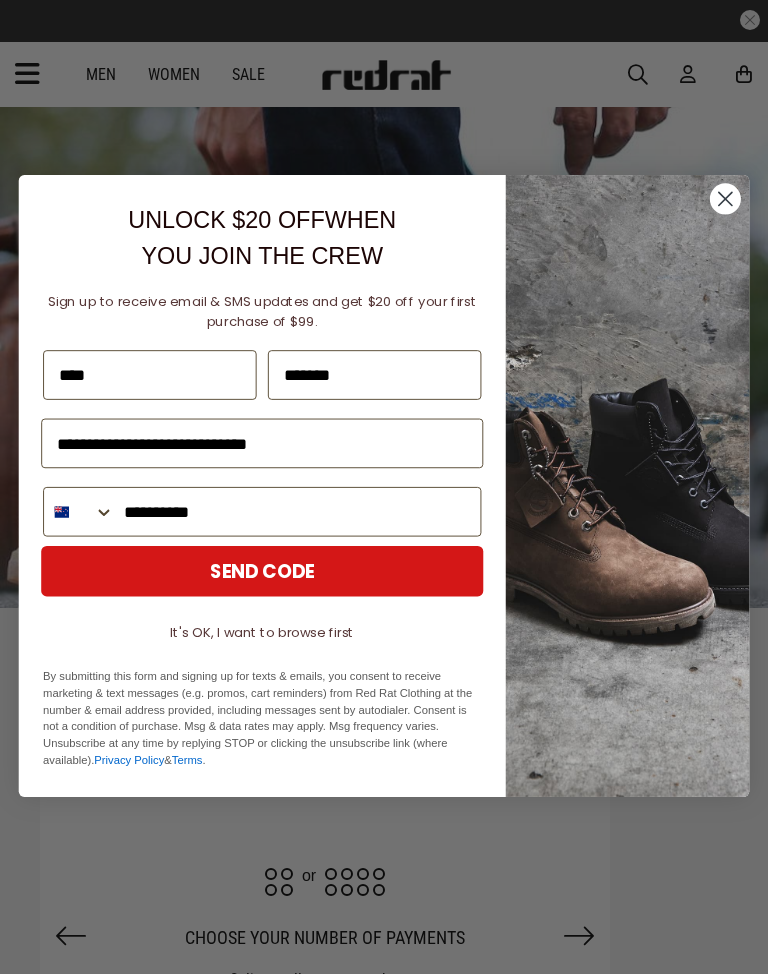 type on "**********" 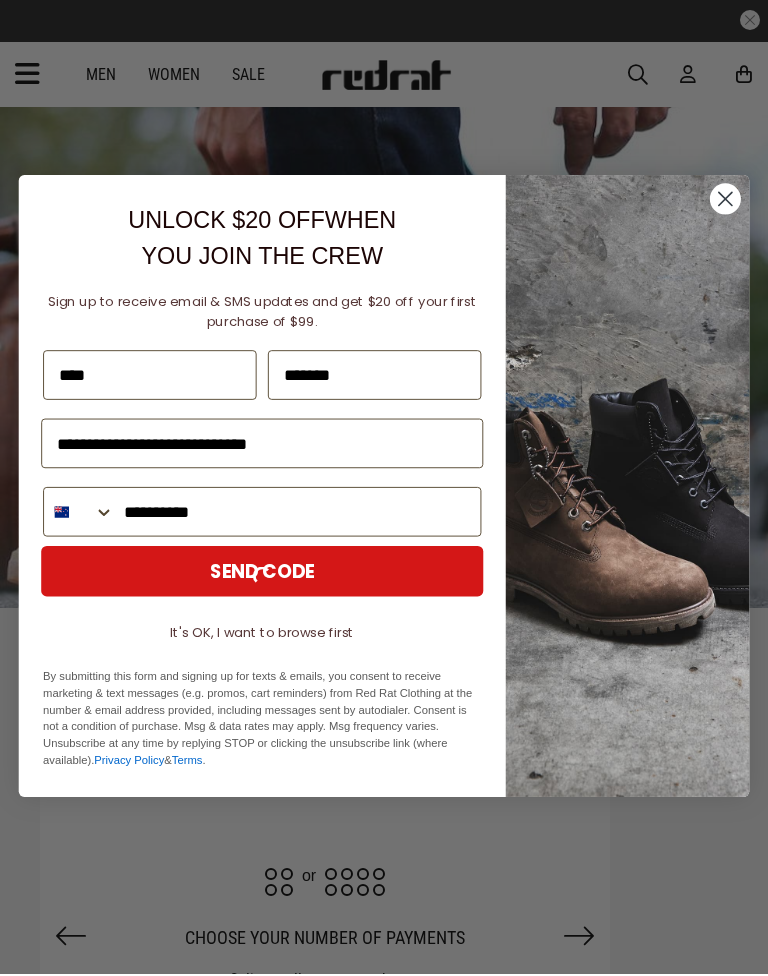 scroll, scrollTop: 2, scrollLeft: 0, axis: vertical 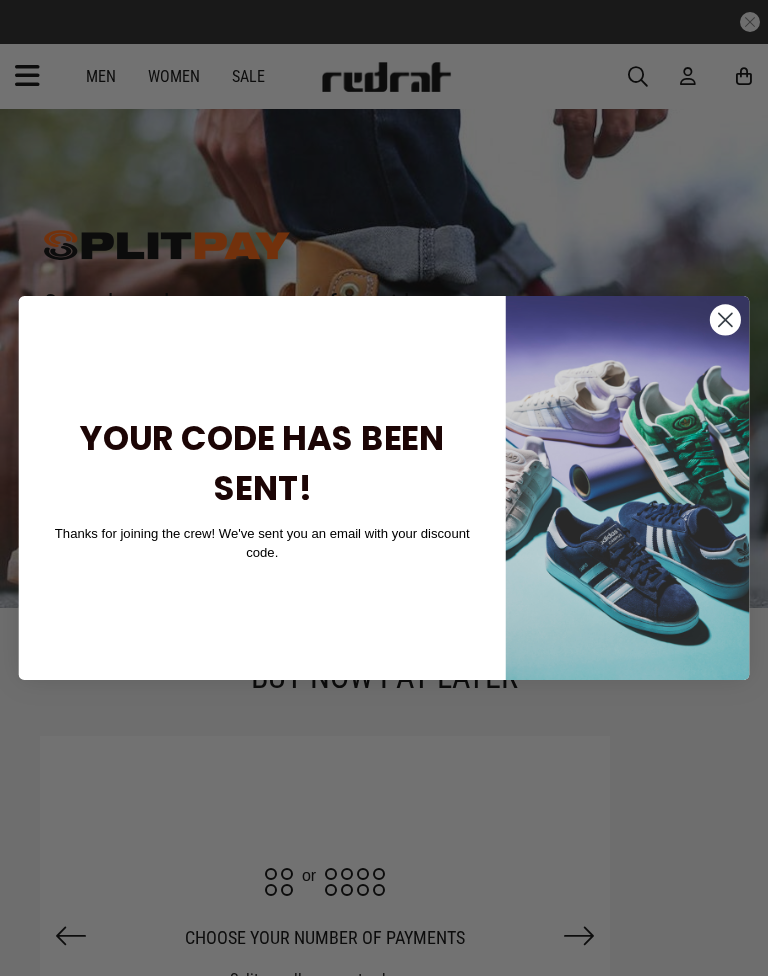 click 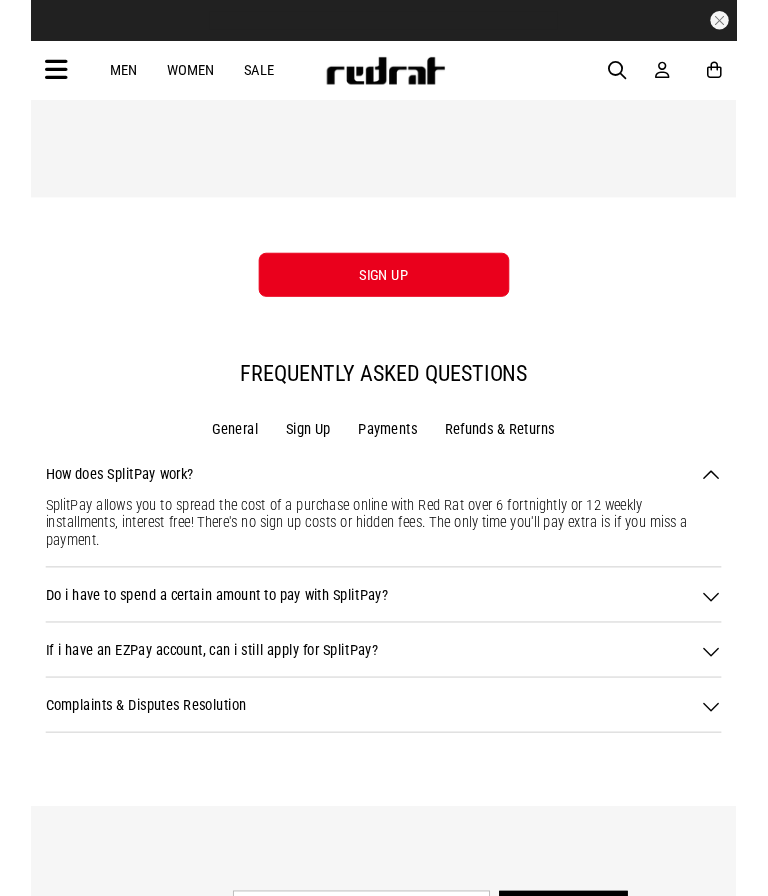 scroll, scrollTop: 2087, scrollLeft: 0, axis: vertical 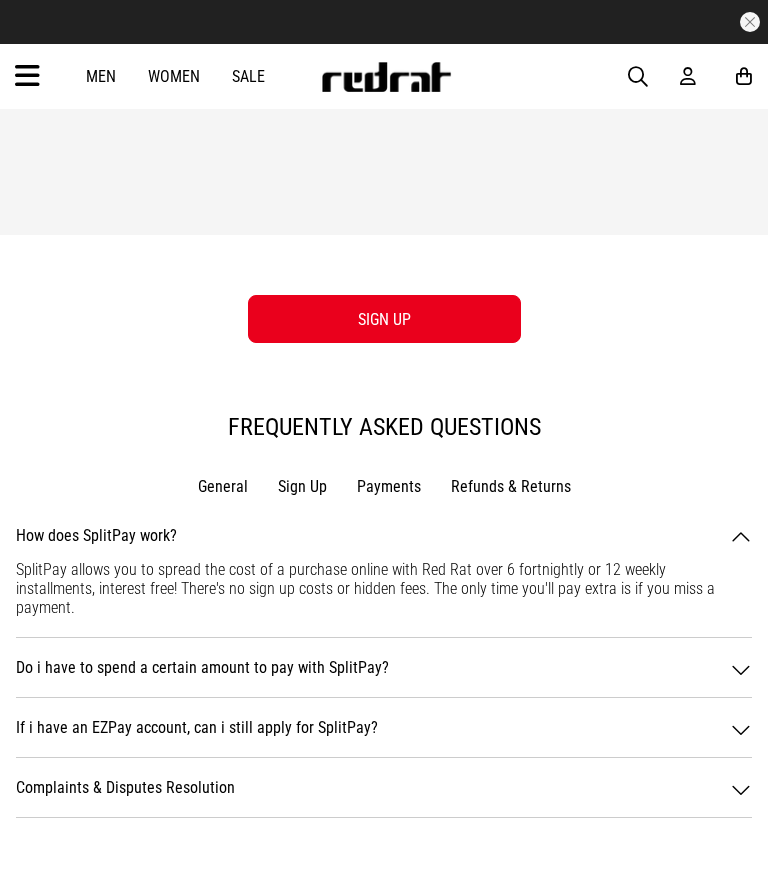 click on "SIGN UP" at bounding box center [384, 319] 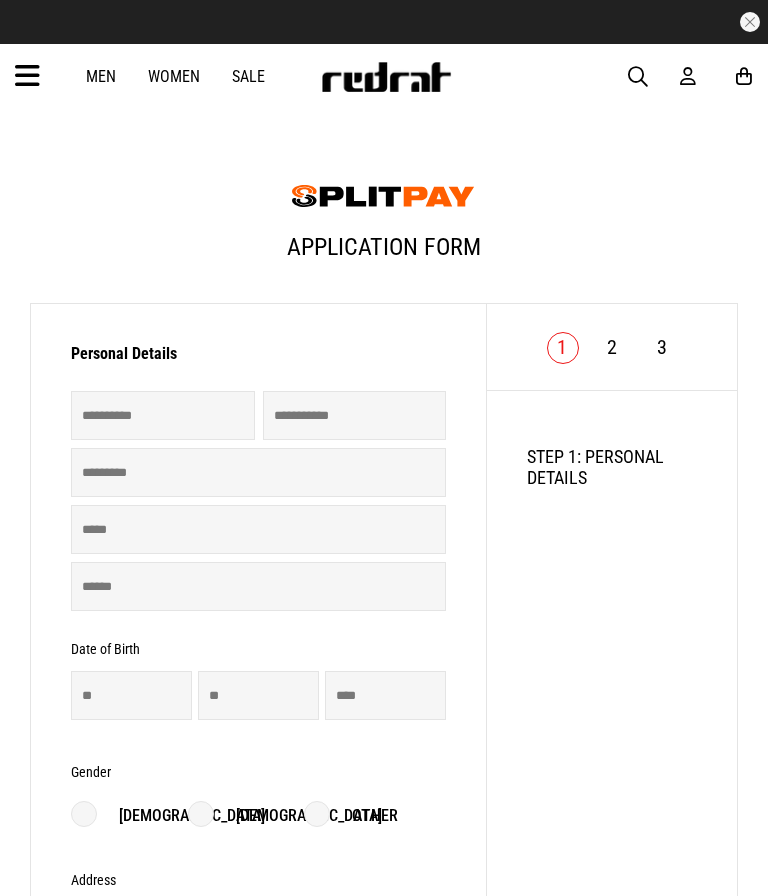 scroll, scrollTop: 0, scrollLeft: 0, axis: both 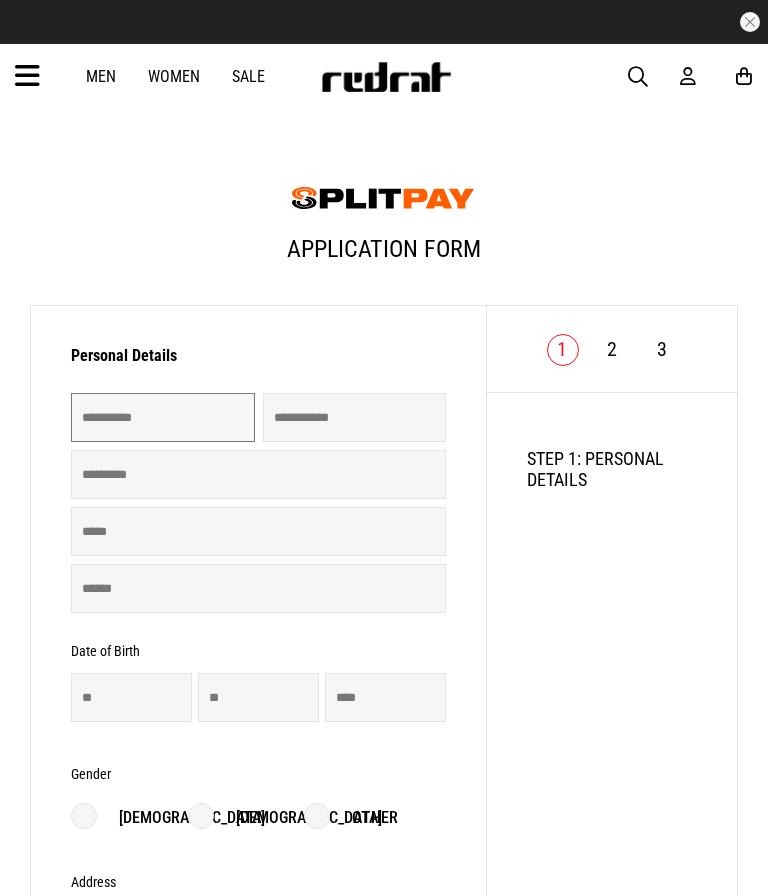 click at bounding box center (163, 417) 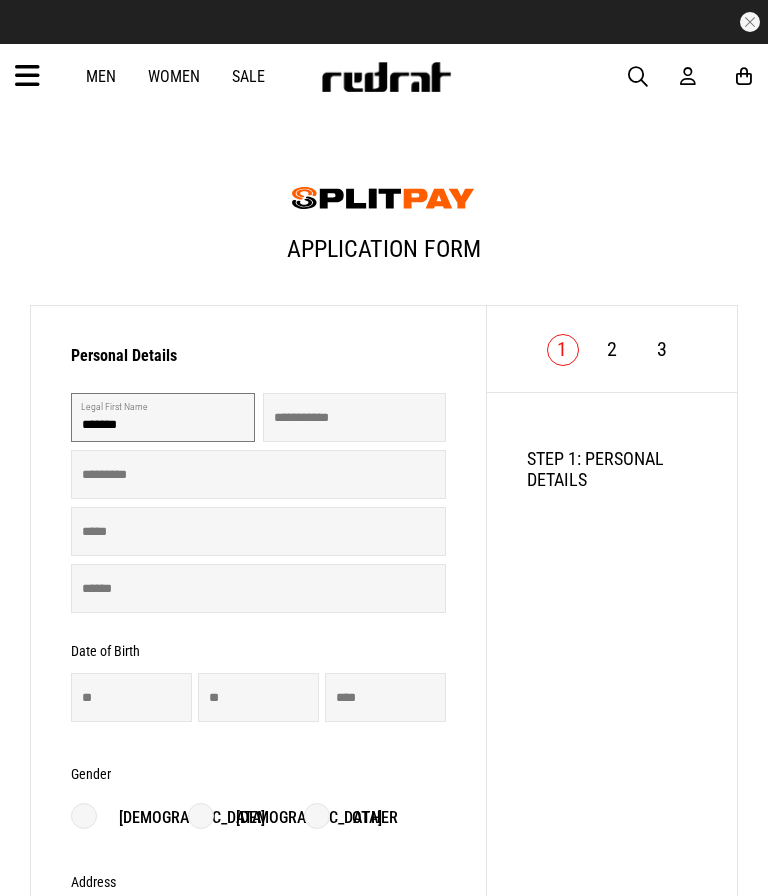 type on "*******" 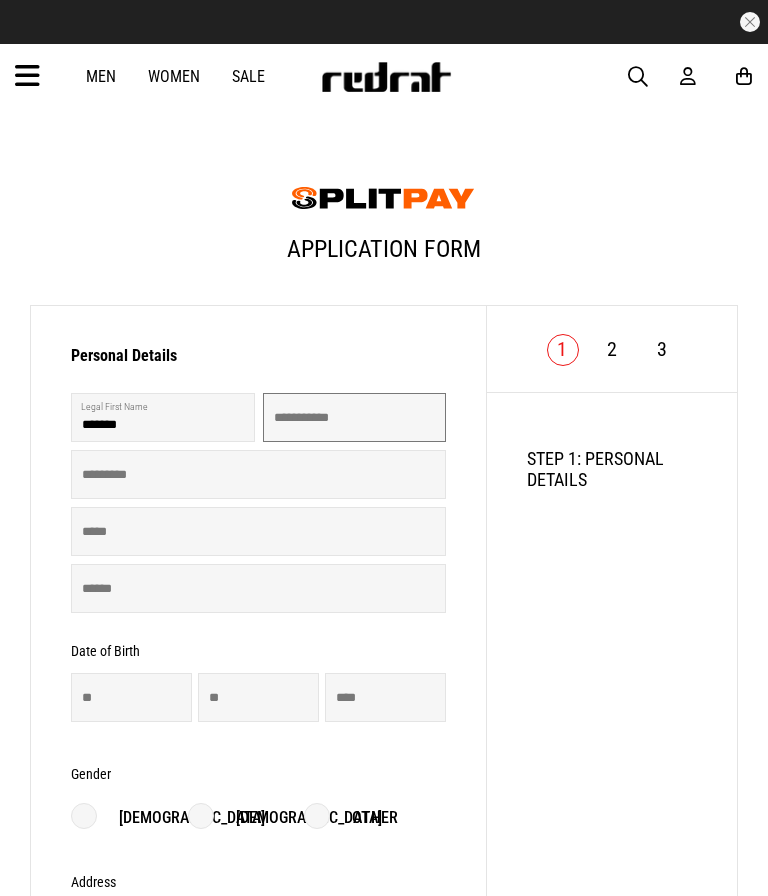 click at bounding box center (355, 417) 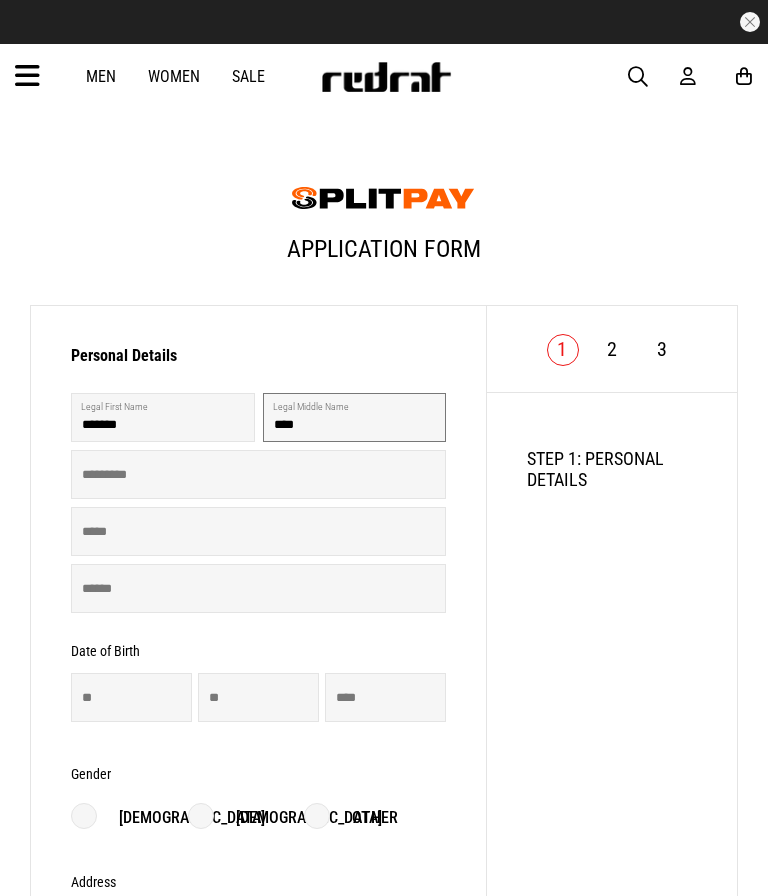 type on "****" 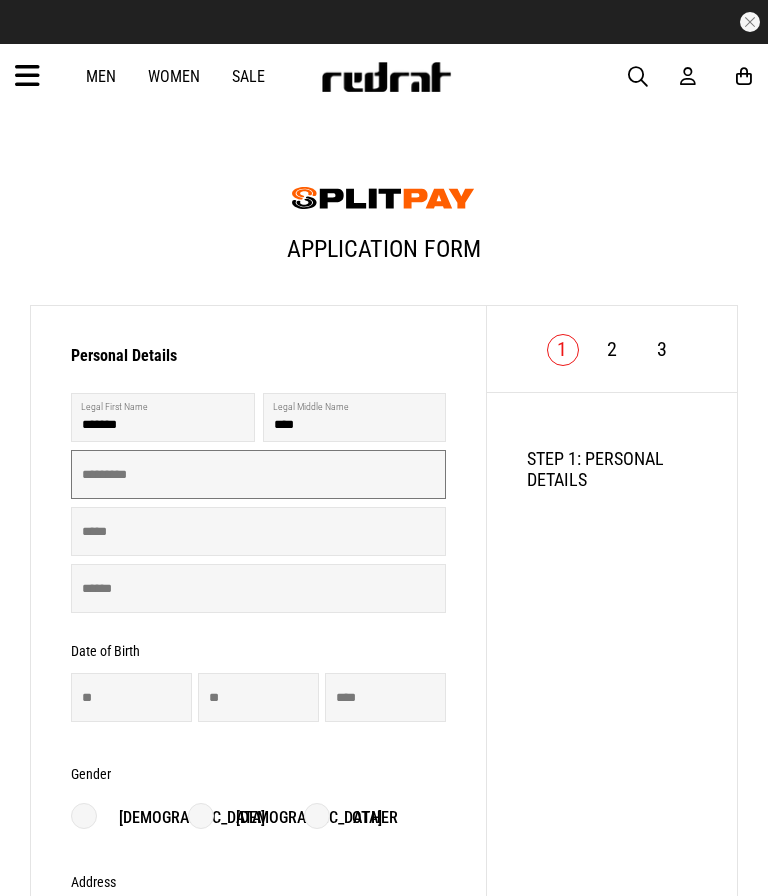 click at bounding box center [258, 474] 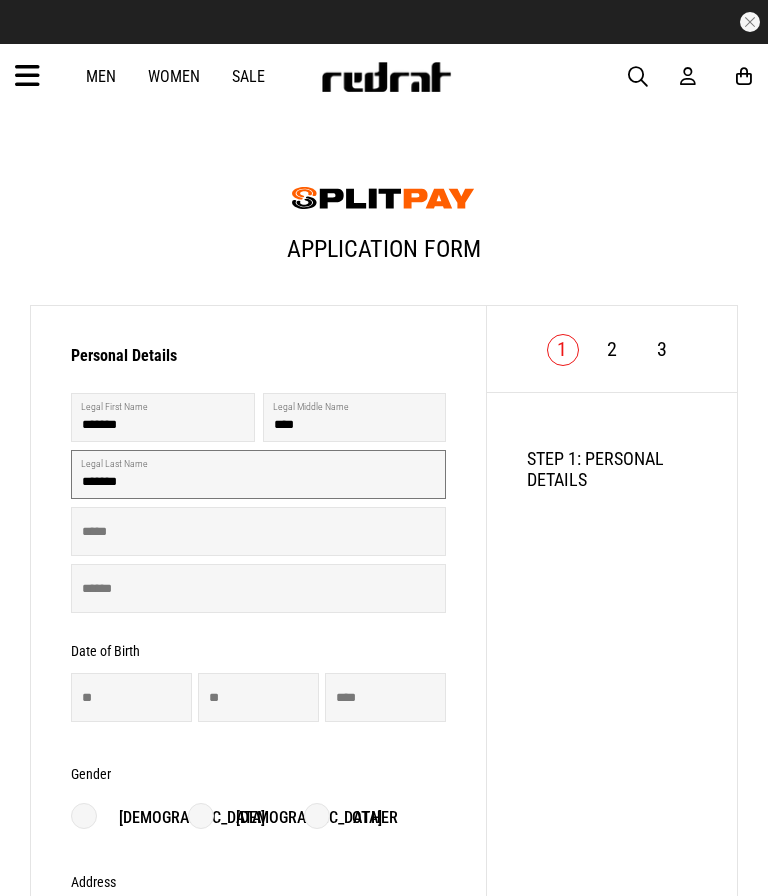 click on "*******" at bounding box center (258, 474) 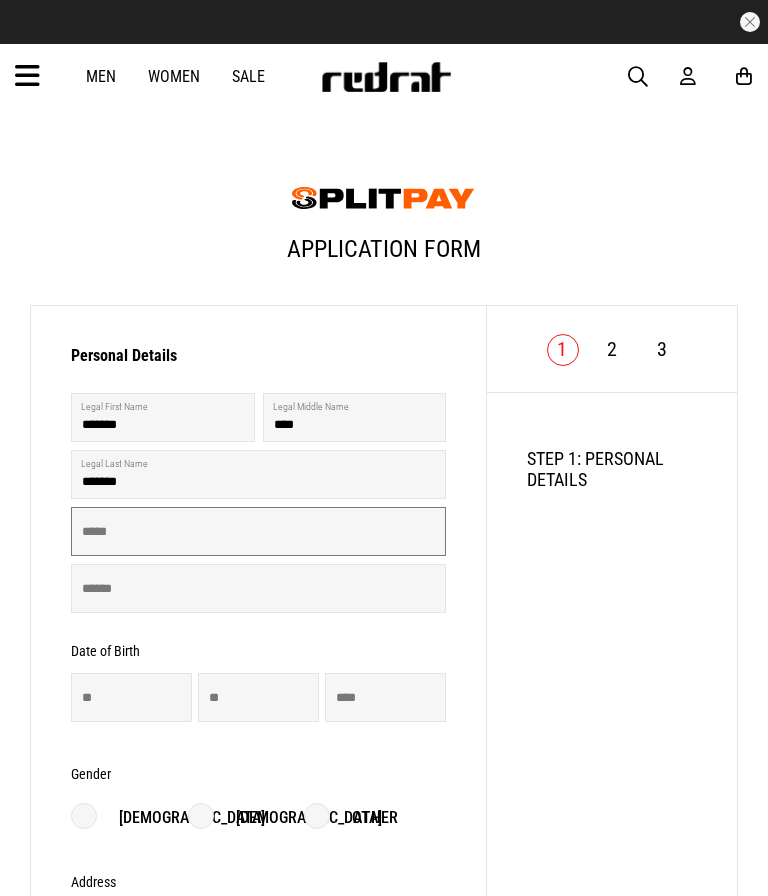 click at bounding box center (258, 531) 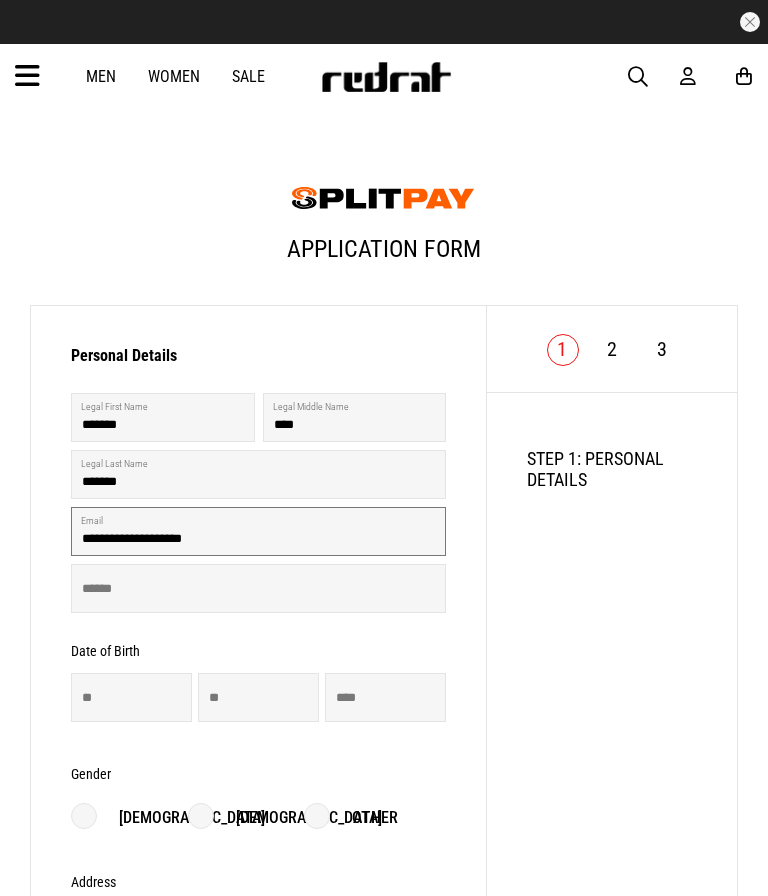 type on "**********" 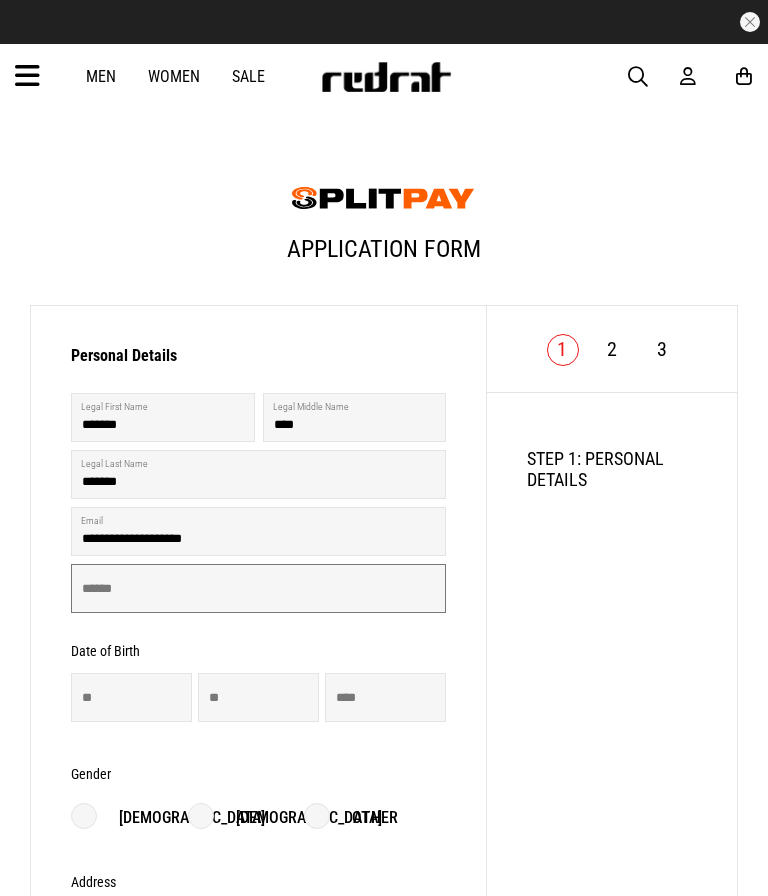 click at bounding box center (258, 588) 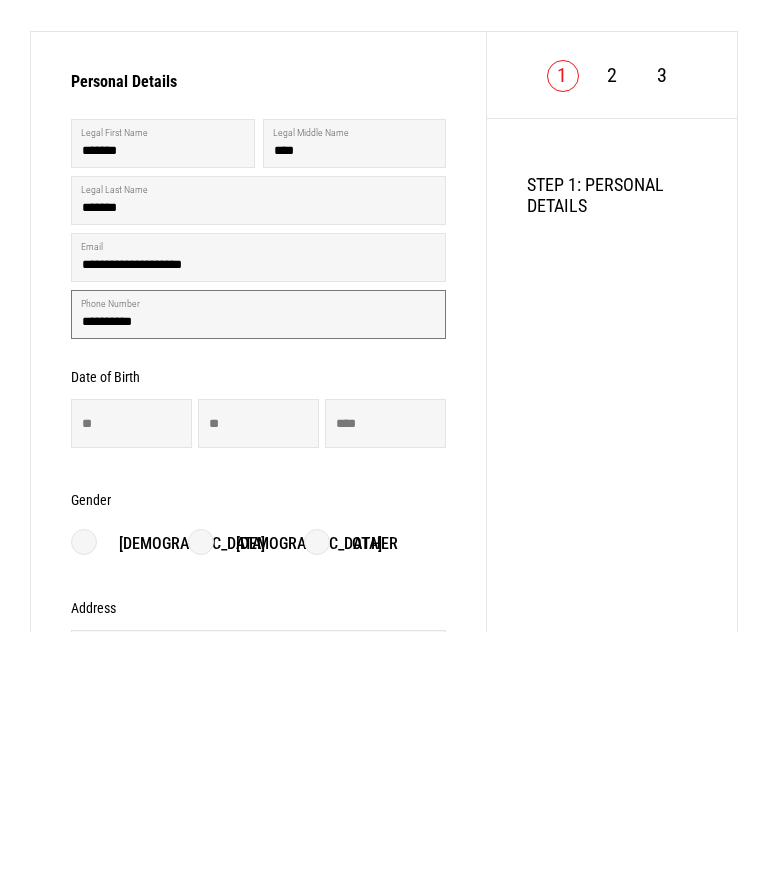 type on "**********" 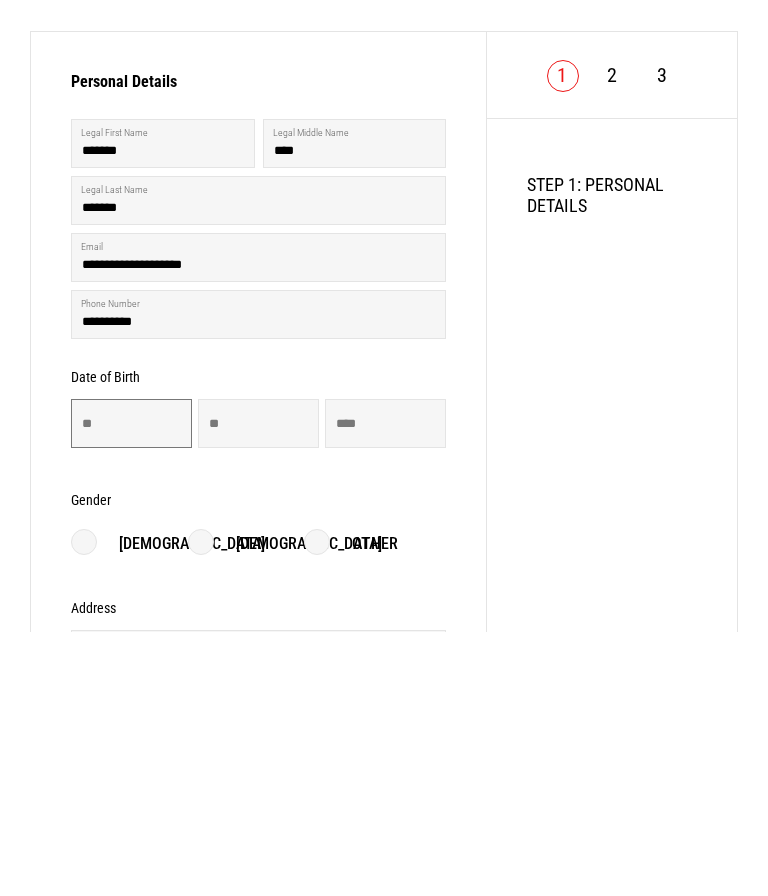 click at bounding box center [131, 687] 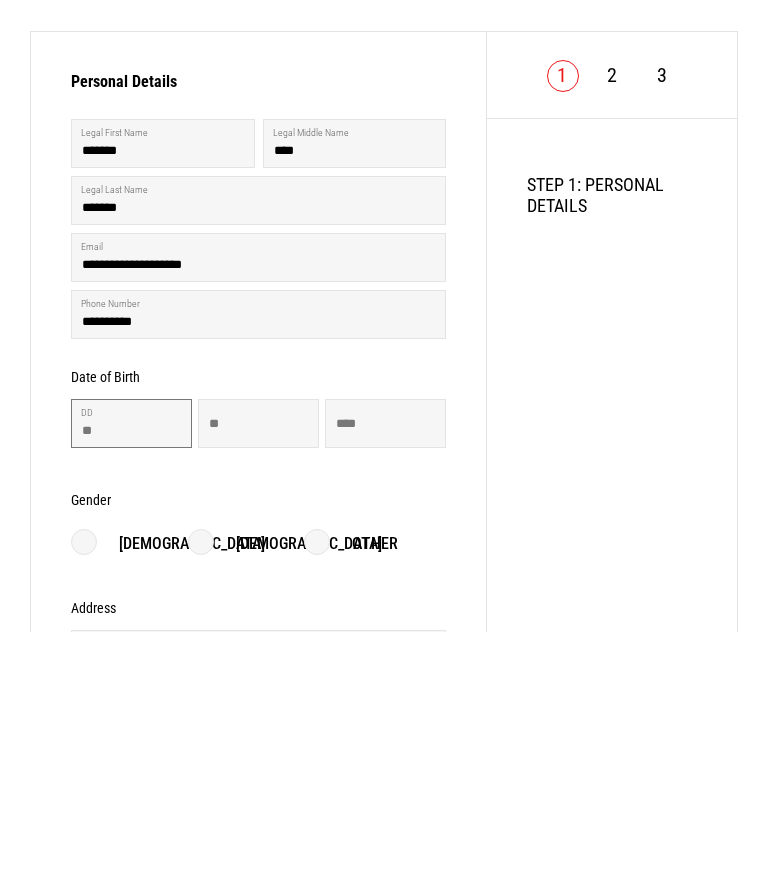 type on "**" 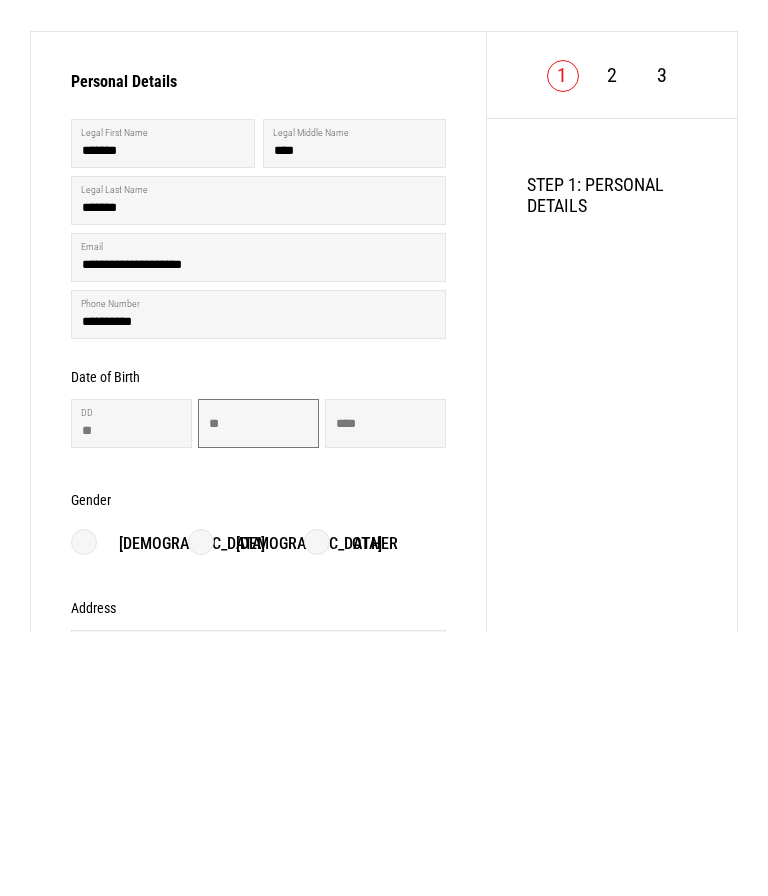 click at bounding box center (258, 687) 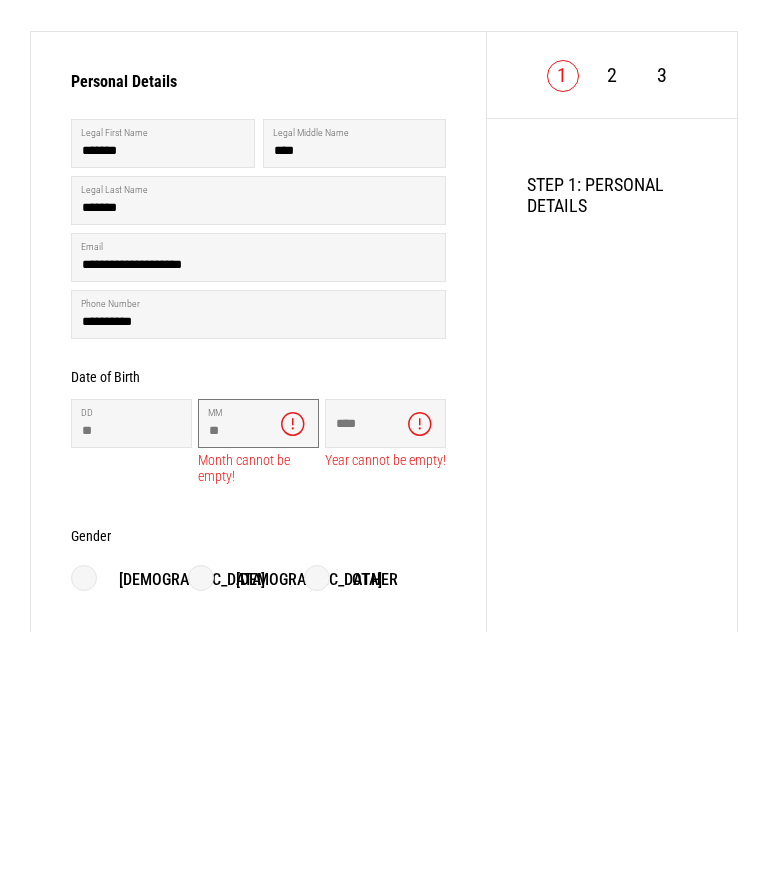 type on "**" 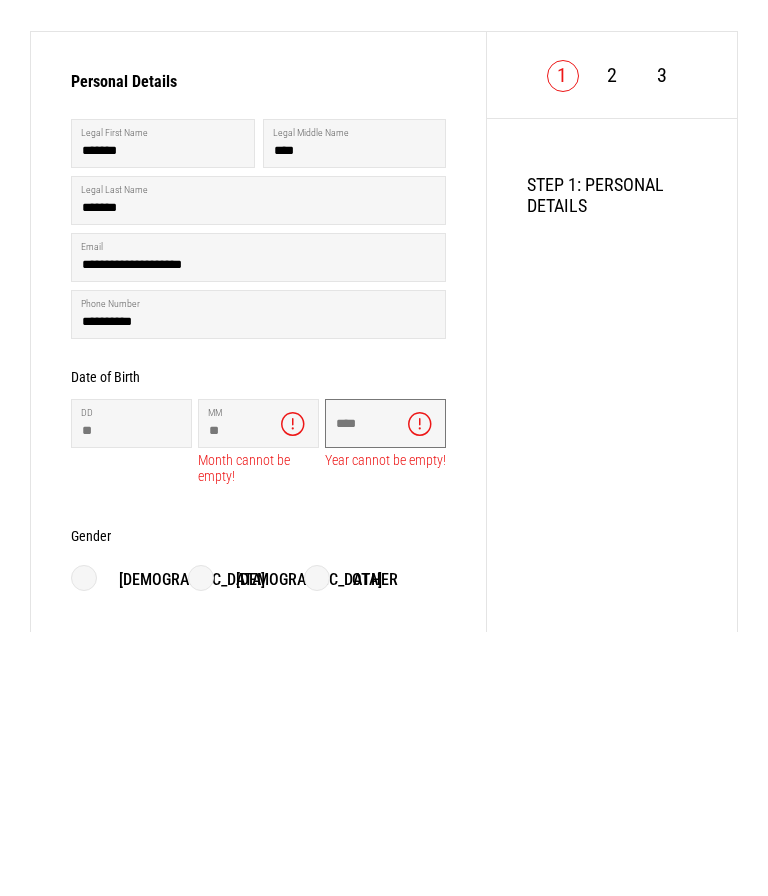 click at bounding box center [385, 687] 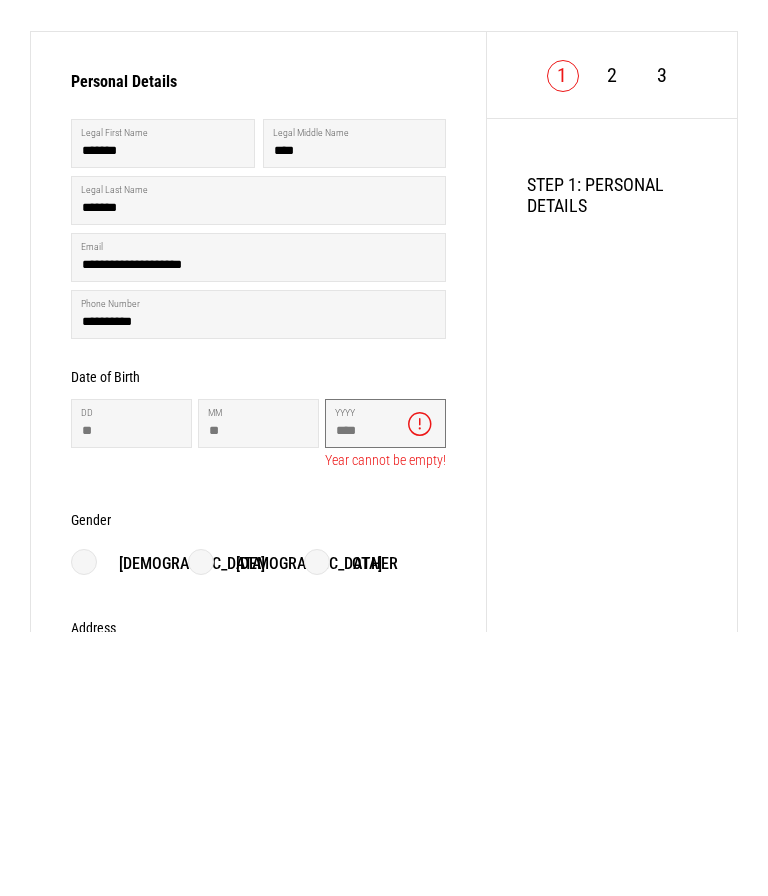 type on "****" 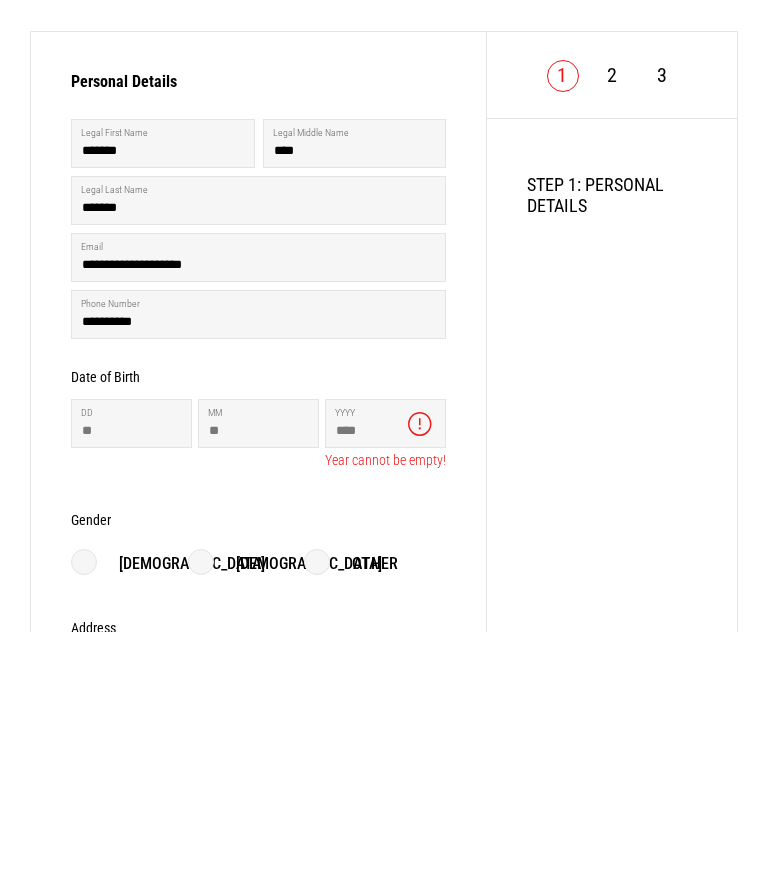 click on "1
2
3
STEP 1: PERSONAL DETAILS" at bounding box center [612, 701] 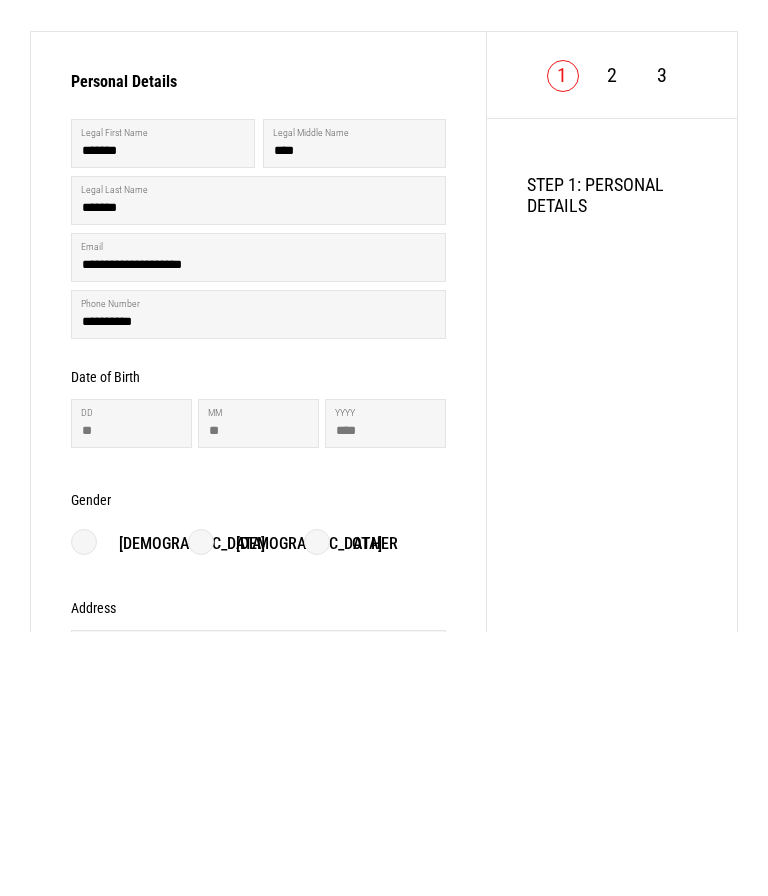 scroll, scrollTop: 274, scrollLeft: 0, axis: vertical 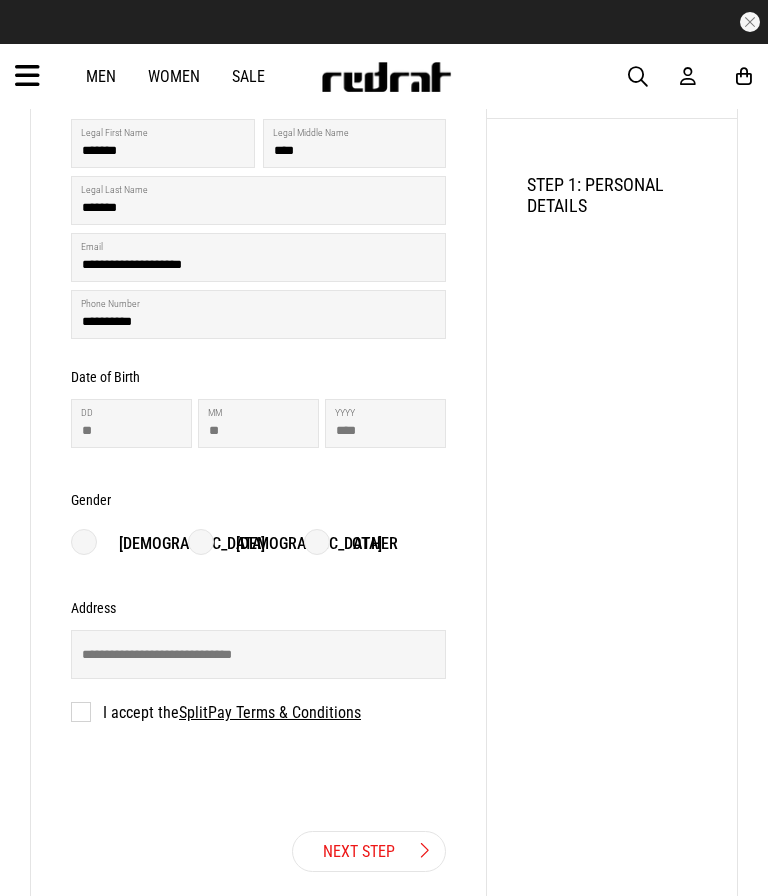 click on "**********" at bounding box center (259, 427) 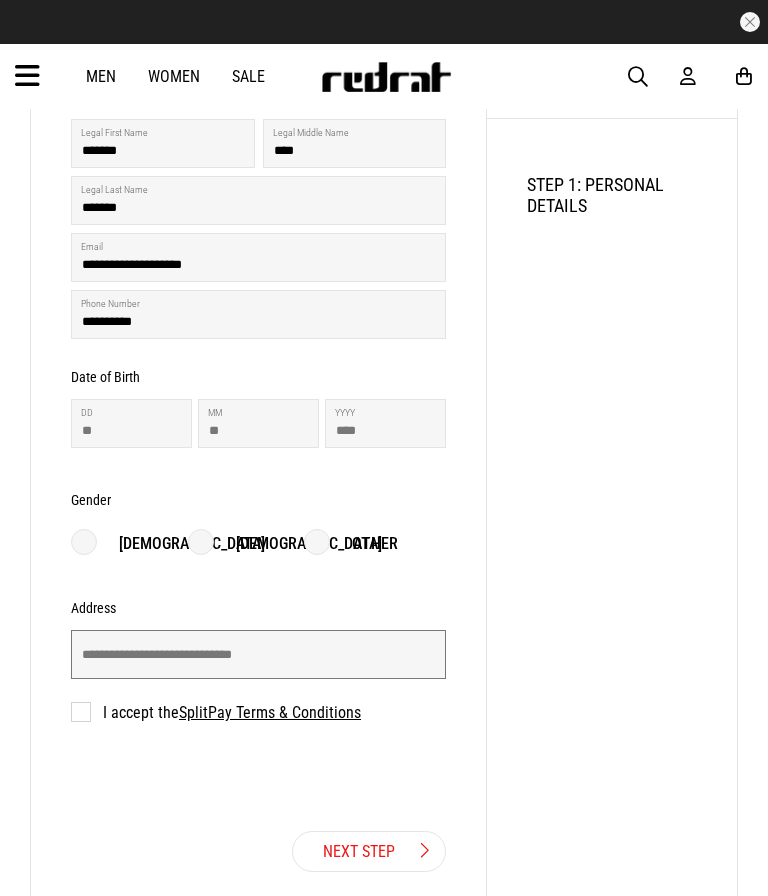 click at bounding box center [258, 654] 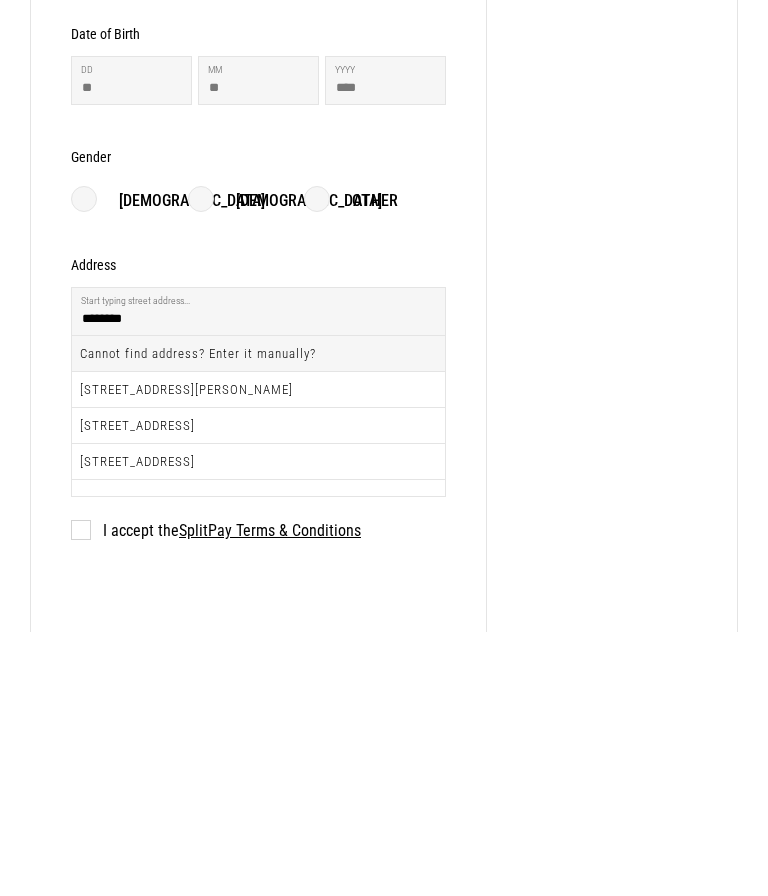 click on "21A Archers Road, Hillcrest, Auckland 0629" at bounding box center [258, 690] 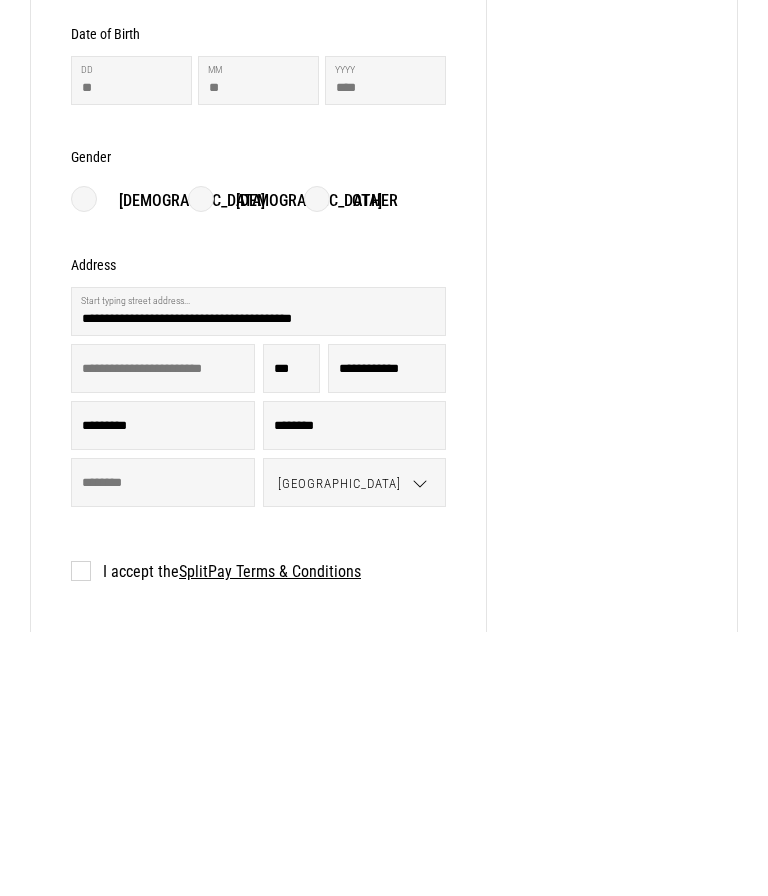 scroll, scrollTop: 617, scrollLeft: 0, axis: vertical 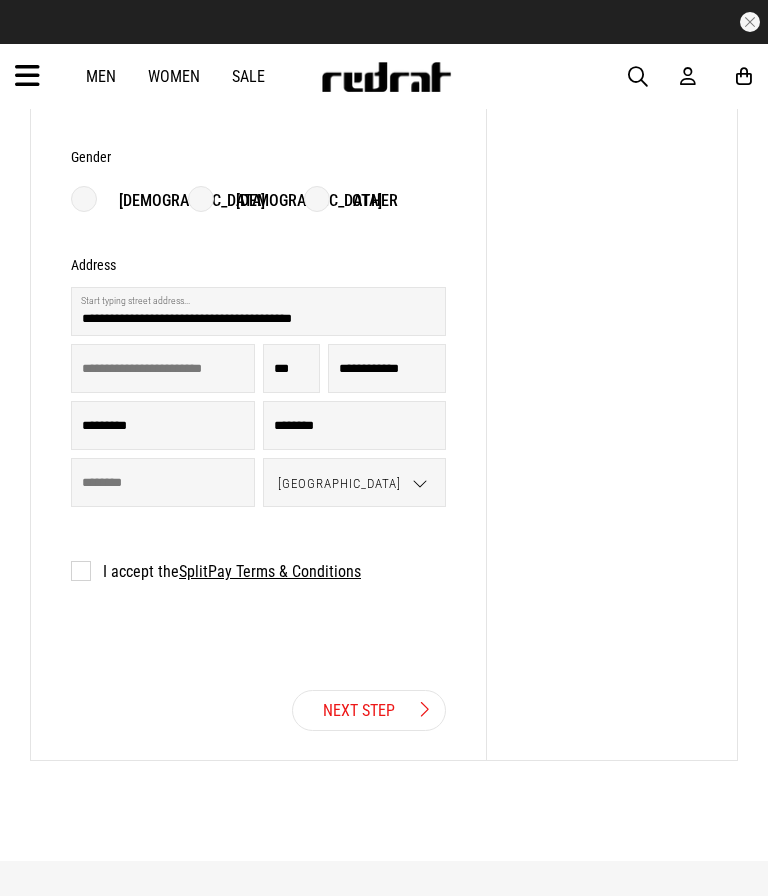 click on "**********" at bounding box center [258, 185] 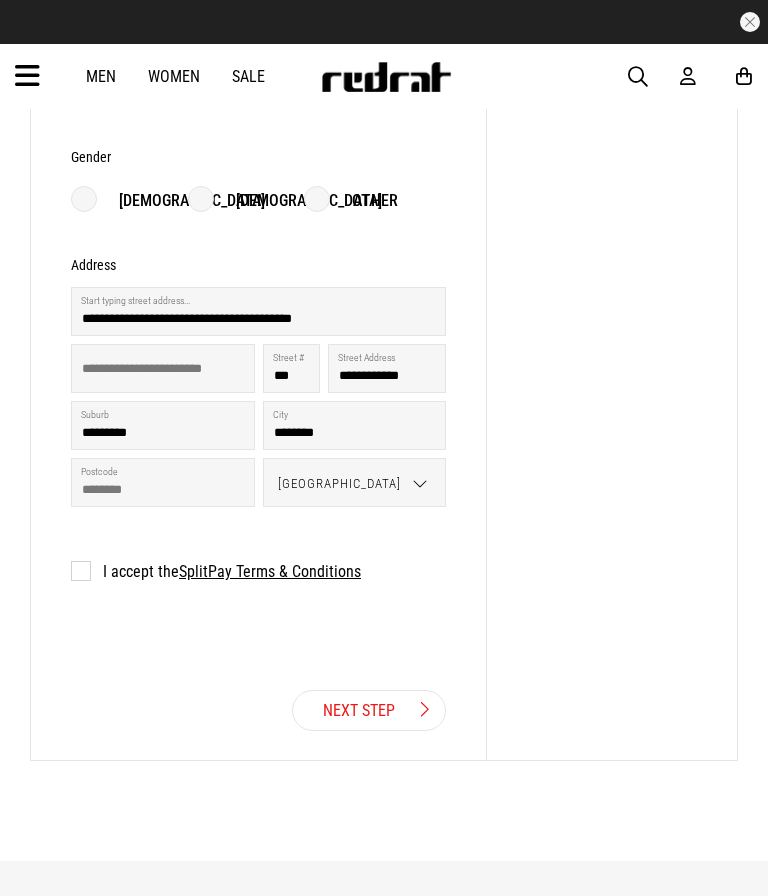 click on "Next Step" at bounding box center [369, 710] 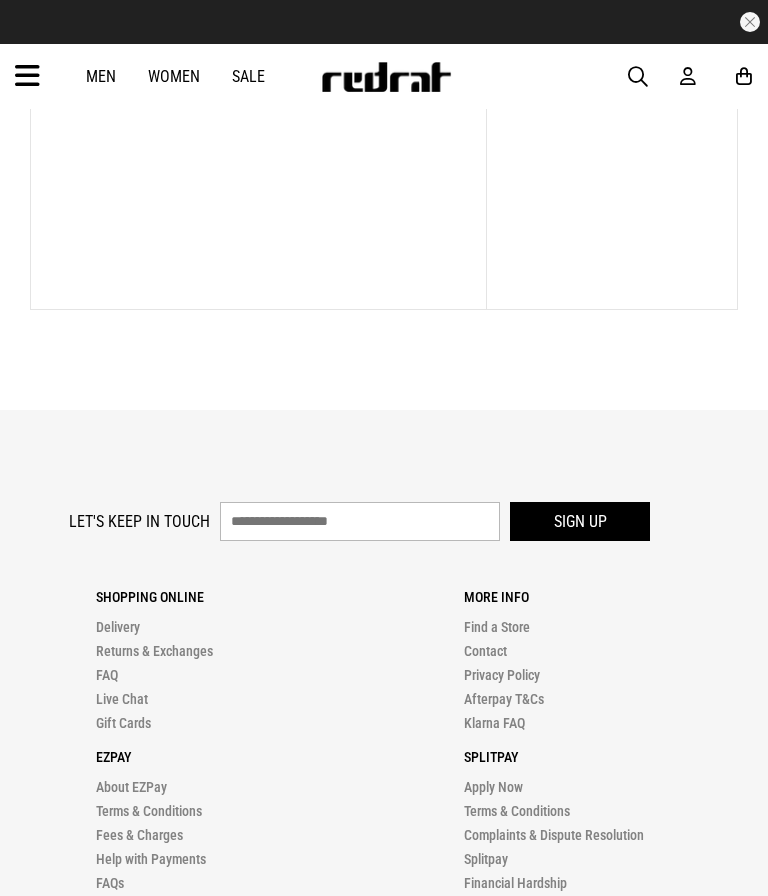 click on "More Info
Find a Store
Contact
Privacy Policy
Afterpay T&Cs
Klarna FAQ" at bounding box center (568, 655) 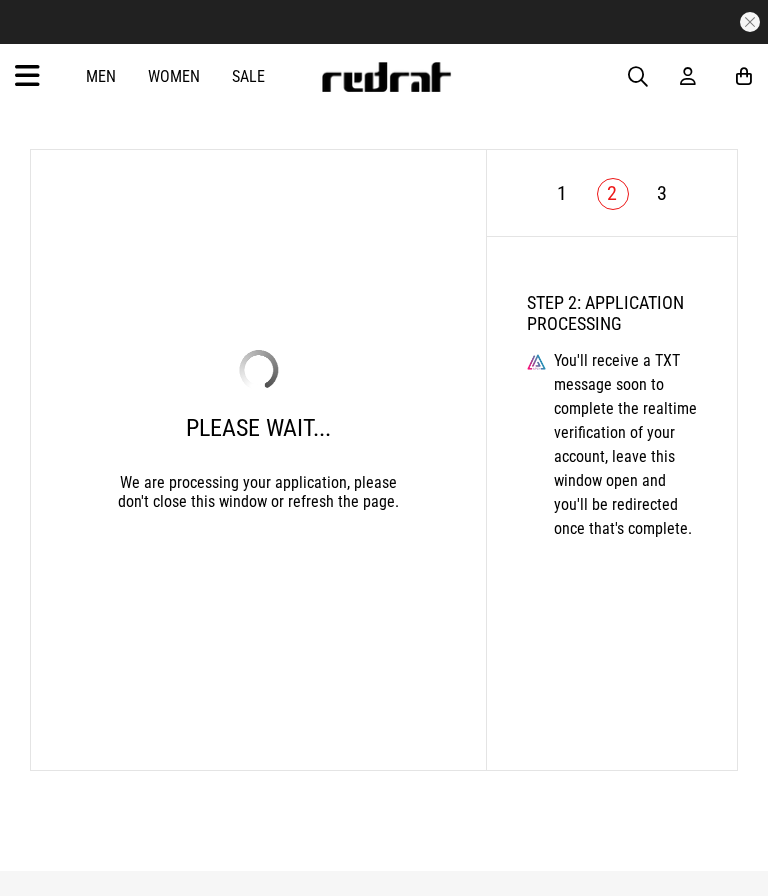 scroll, scrollTop: 0, scrollLeft: 0, axis: both 